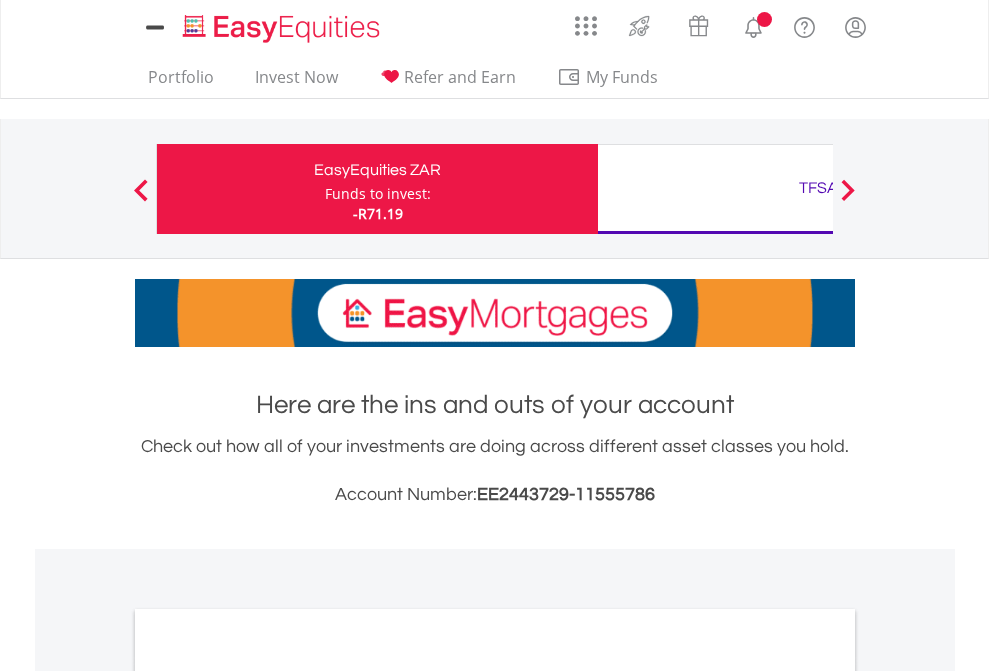 scroll, scrollTop: 0, scrollLeft: 0, axis: both 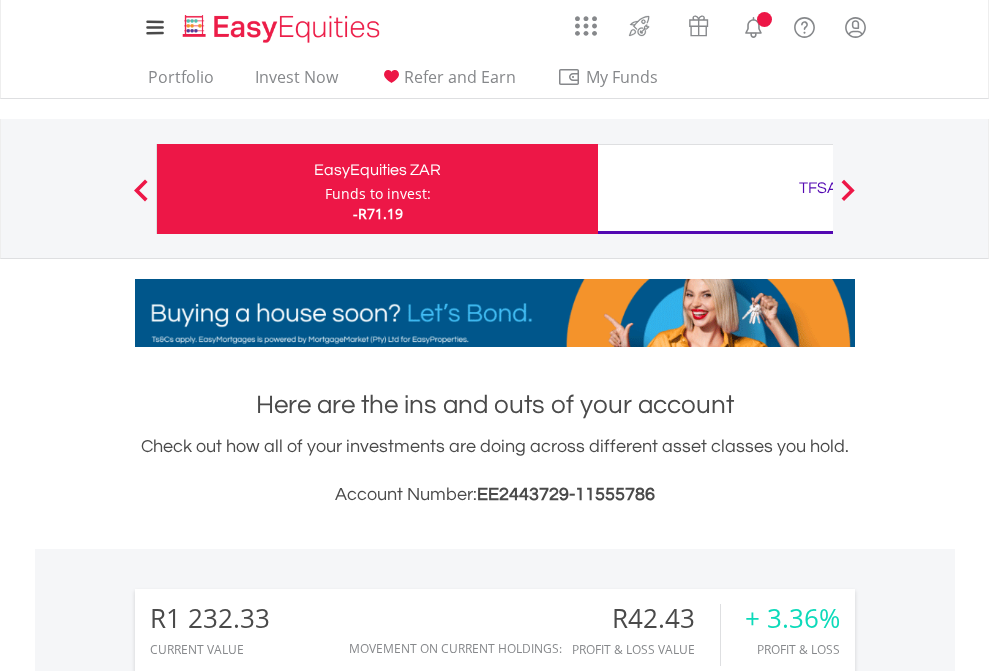 click on "Funds to invest:" at bounding box center [378, 194] 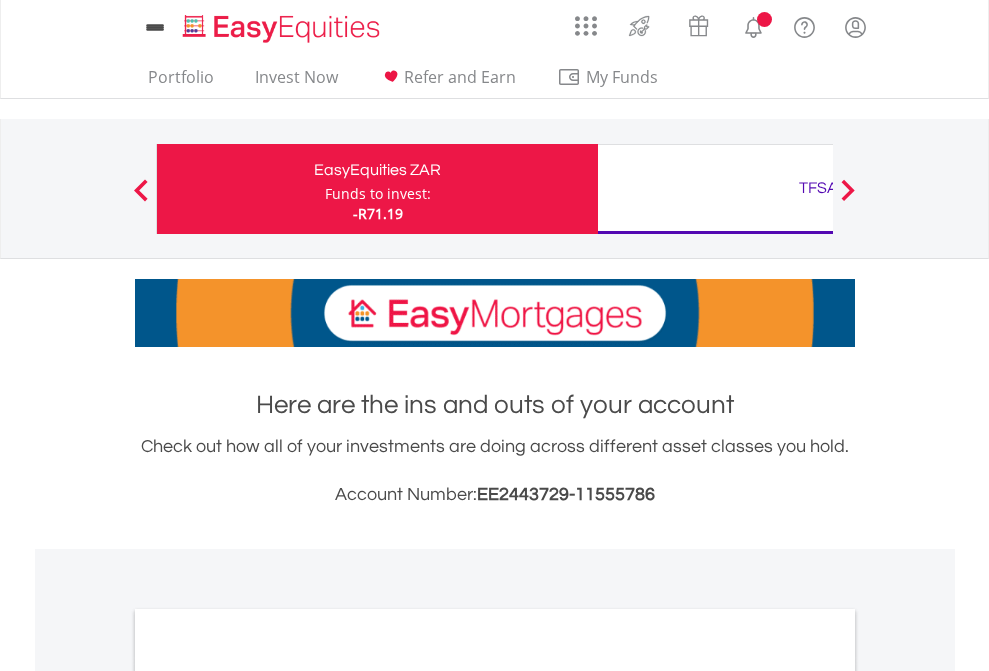 scroll, scrollTop: 0, scrollLeft: 0, axis: both 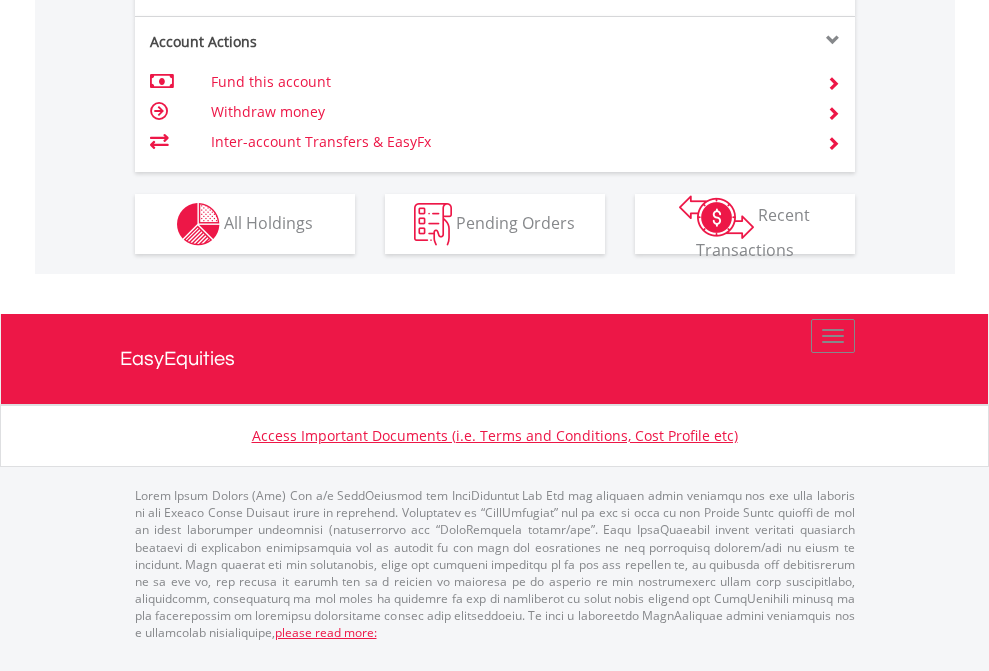 click on "Investment types" at bounding box center (706, -337) 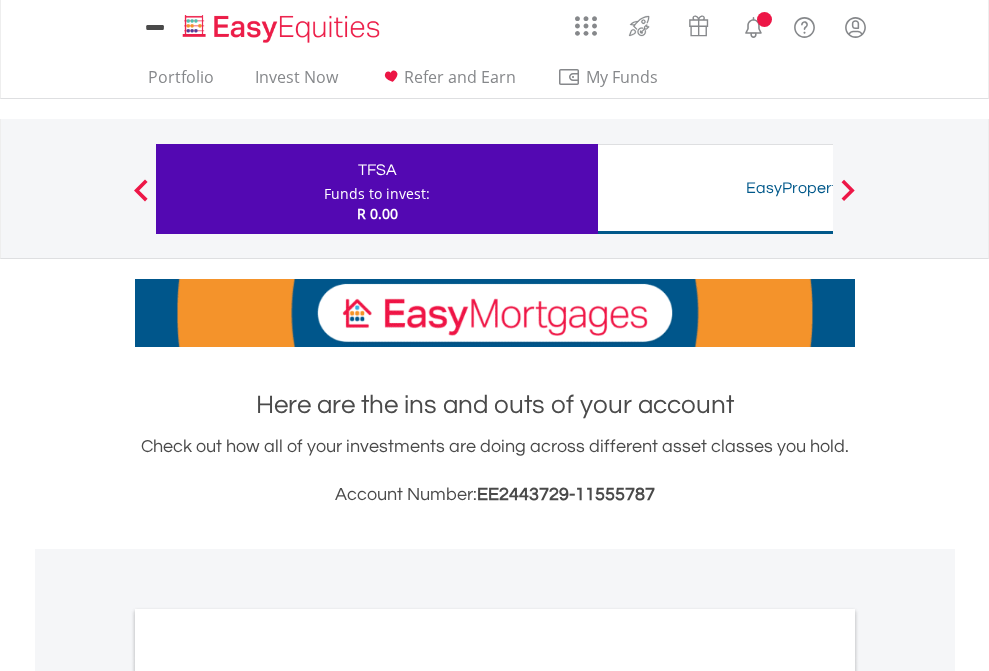 scroll, scrollTop: 0, scrollLeft: 0, axis: both 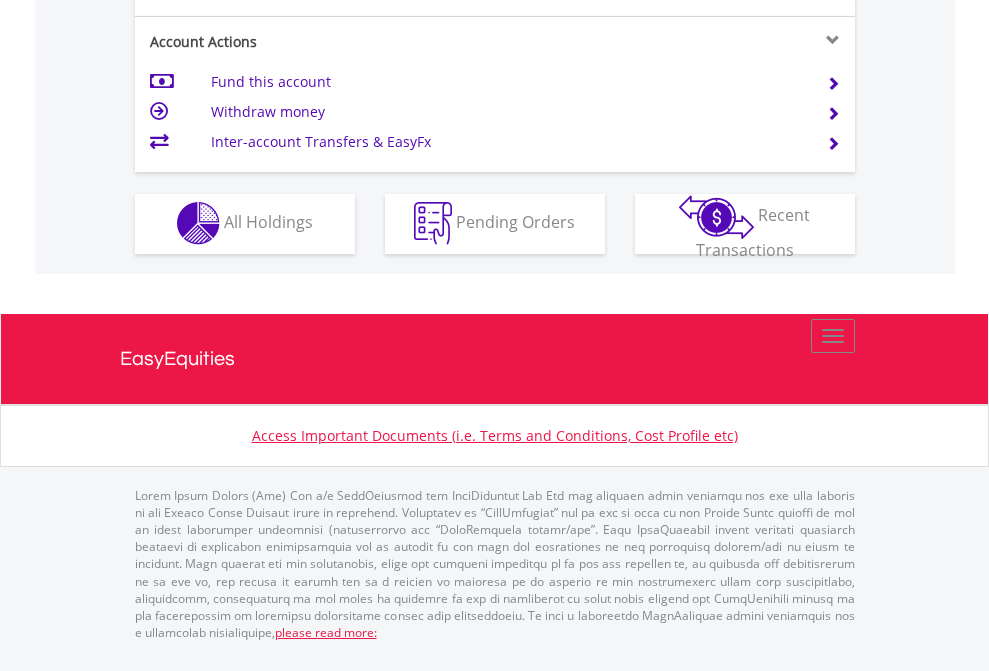 click on "Investment types" at bounding box center [706, -353] 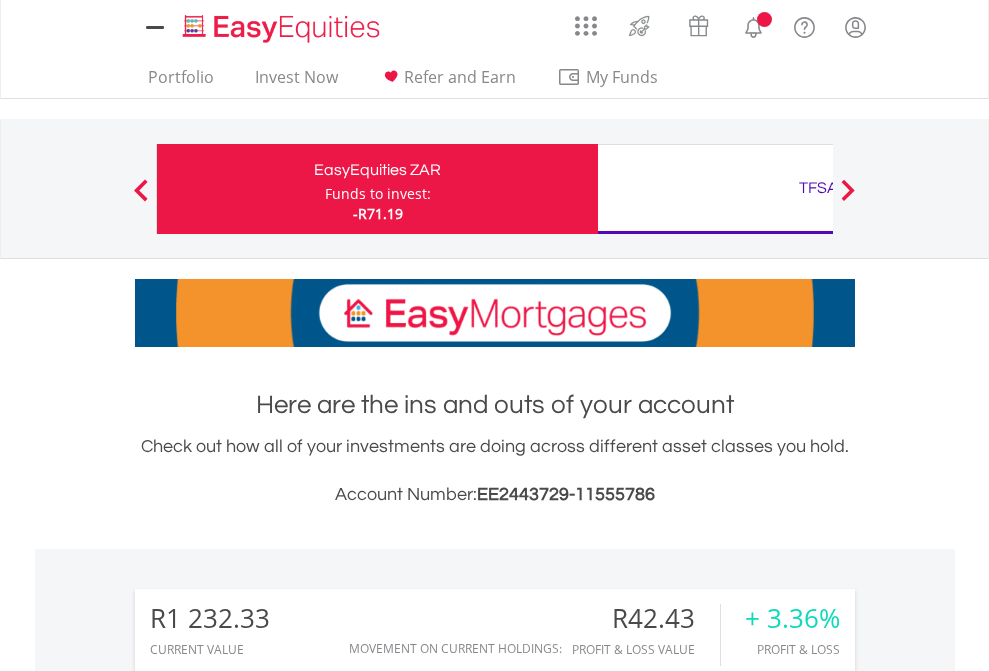 scroll, scrollTop: 1653, scrollLeft: 0, axis: vertical 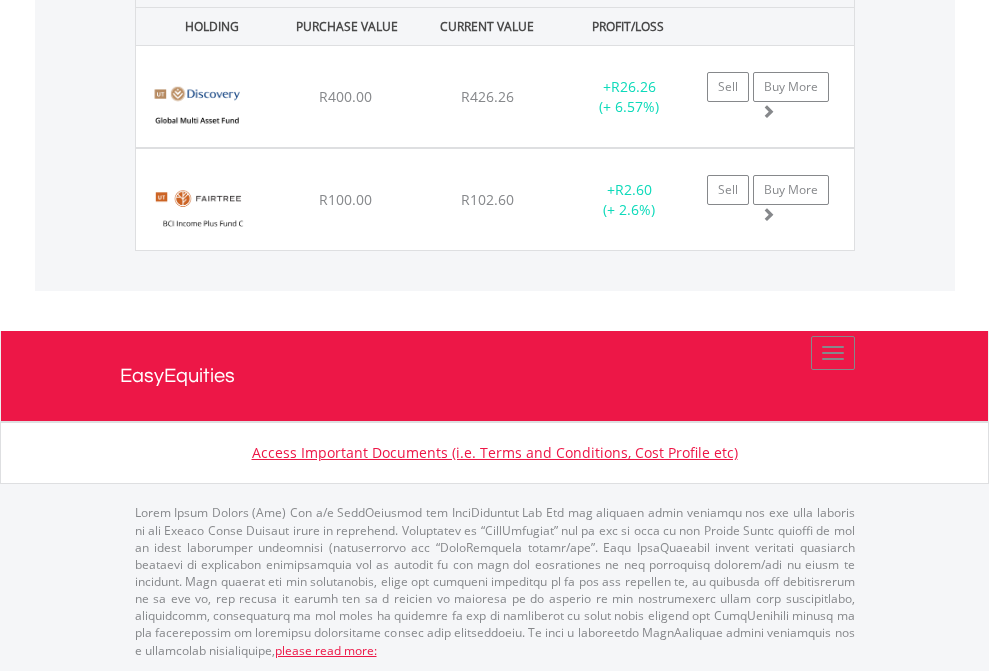 click on "TFSA" at bounding box center [818, -2196] 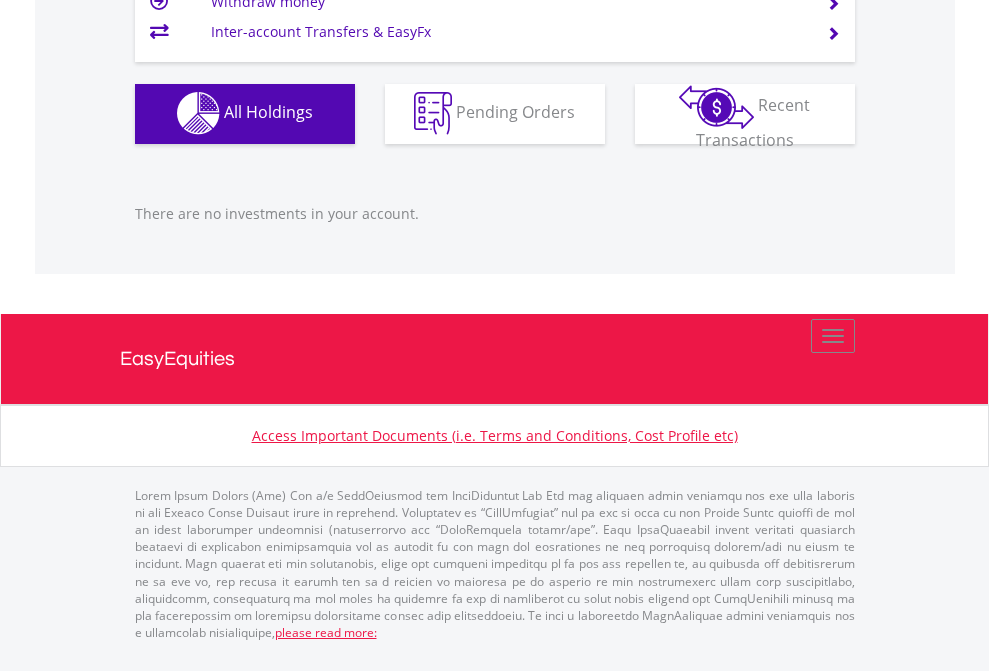 scroll, scrollTop: 1980, scrollLeft: 0, axis: vertical 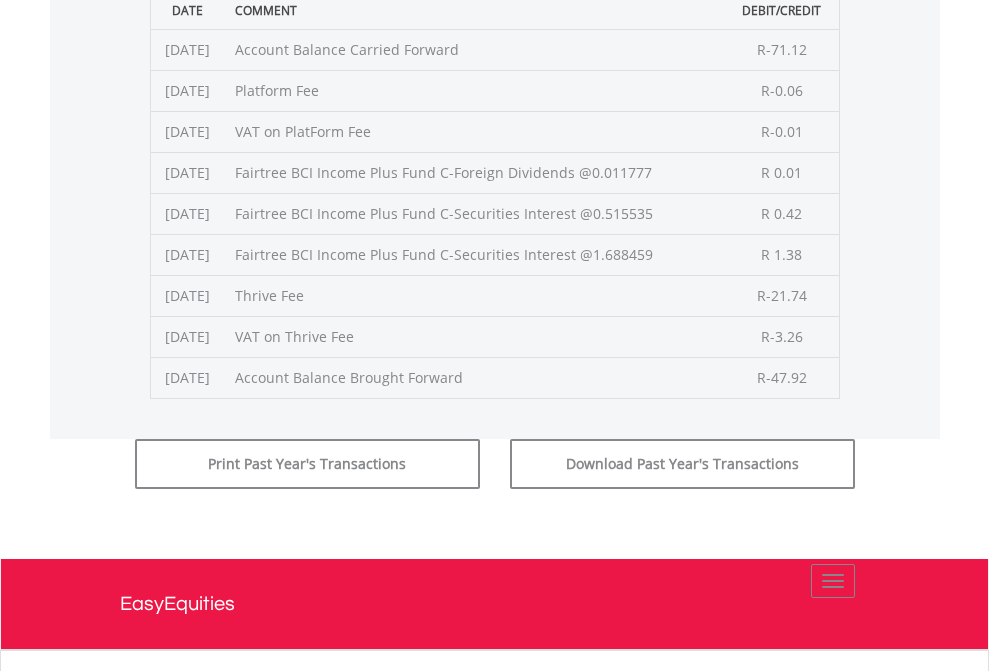 click on "Submit" at bounding box center (714, -225) 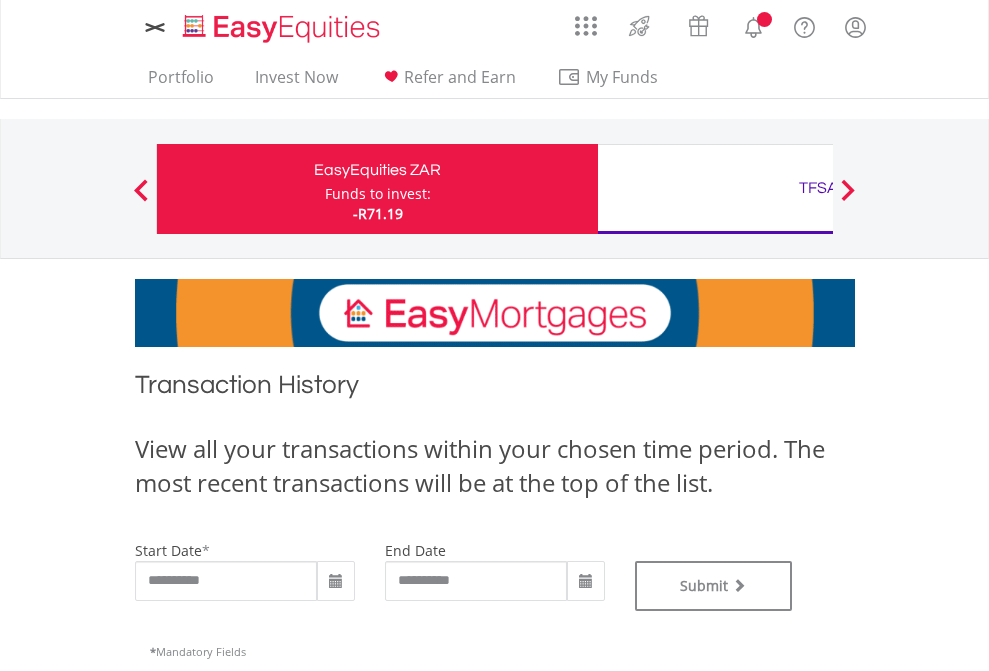 scroll, scrollTop: 0, scrollLeft: 0, axis: both 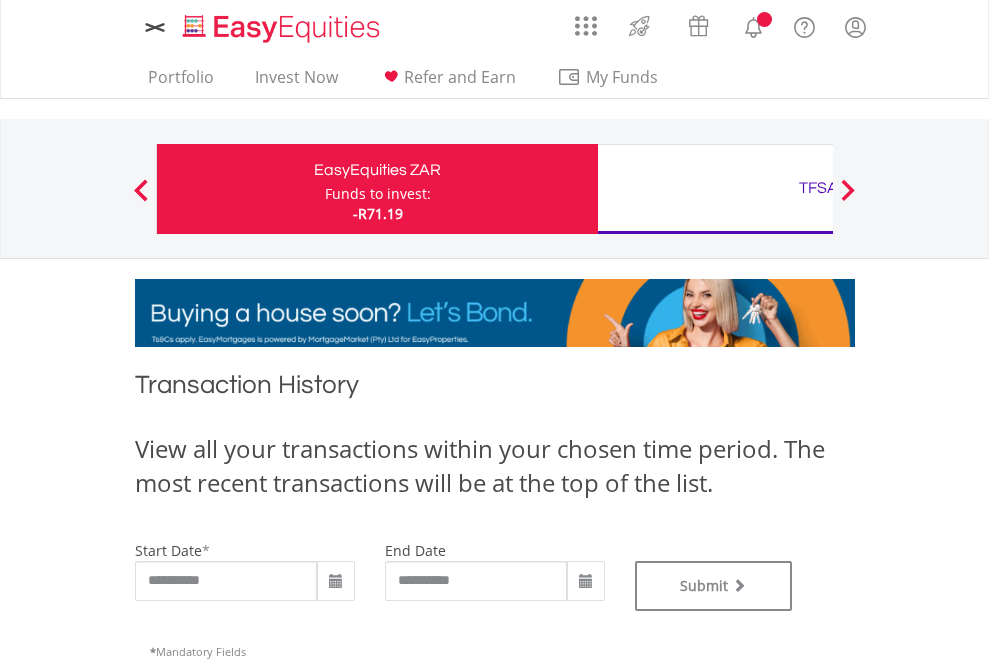 click on "TFSA" at bounding box center [818, 188] 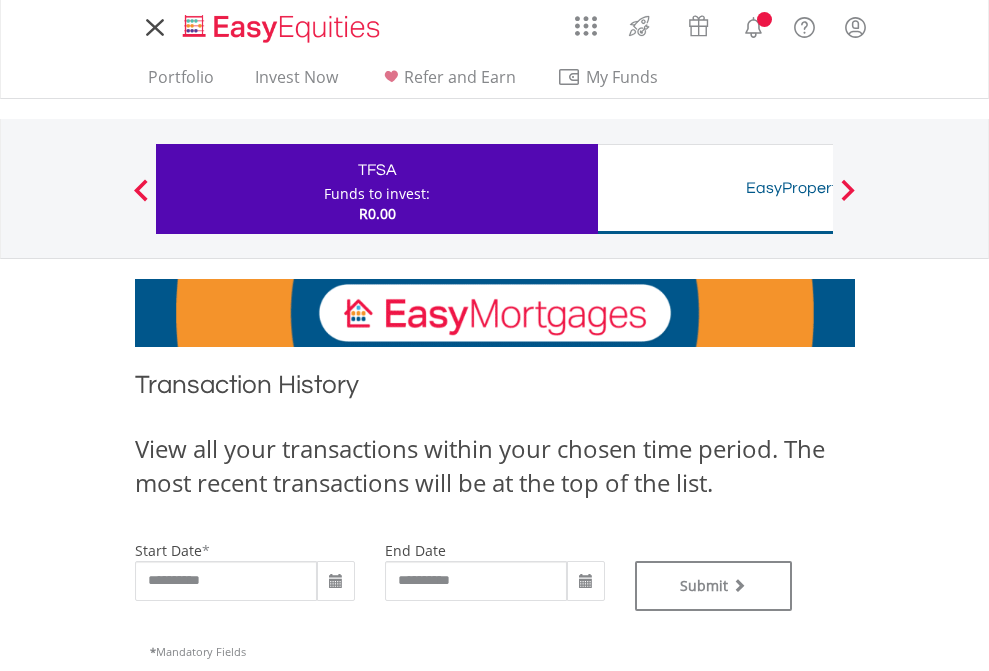 scroll, scrollTop: 0, scrollLeft: 0, axis: both 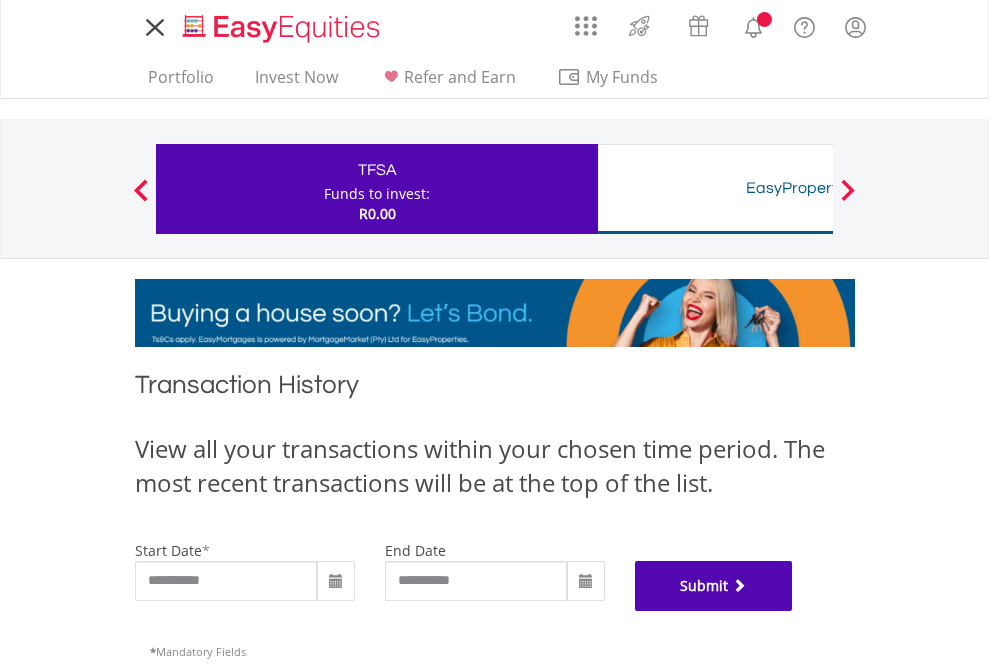 click on "Submit" at bounding box center [714, 586] 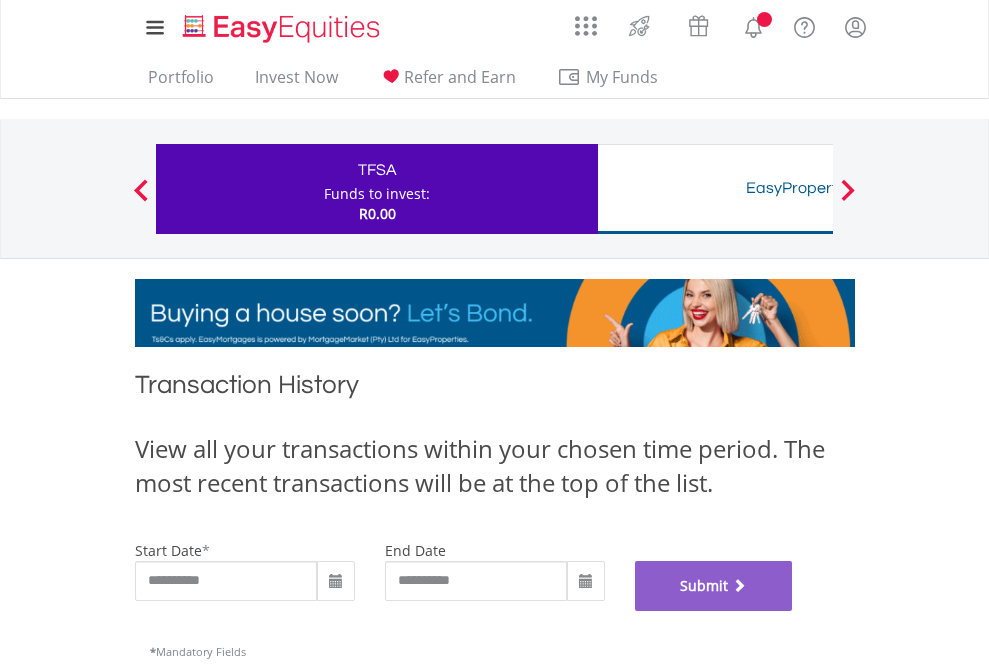 scroll, scrollTop: 811, scrollLeft: 0, axis: vertical 